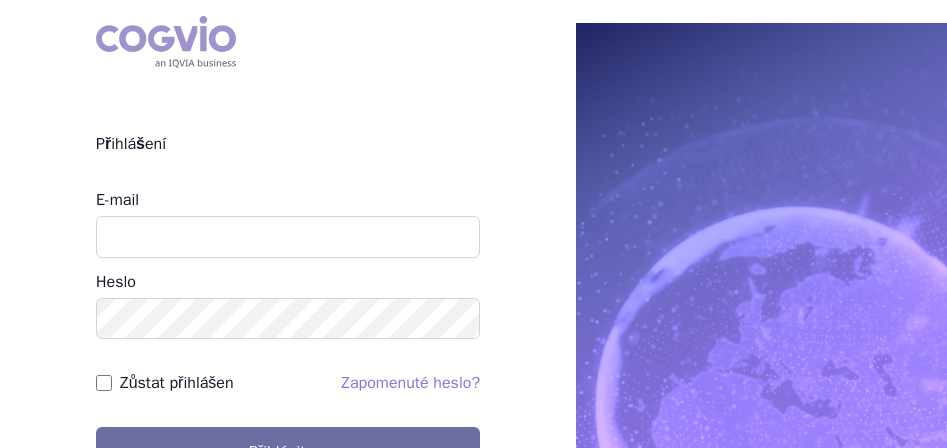 scroll, scrollTop: 0, scrollLeft: 0, axis: both 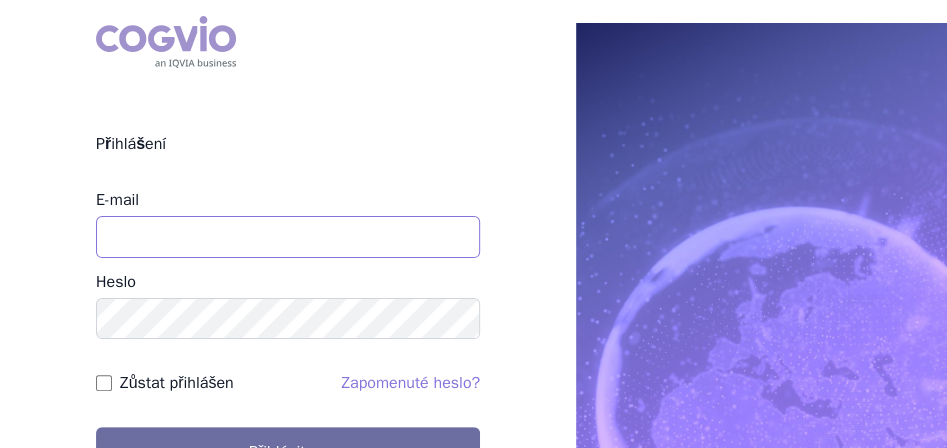 click on "E-mail" at bounding box center [288, 237] 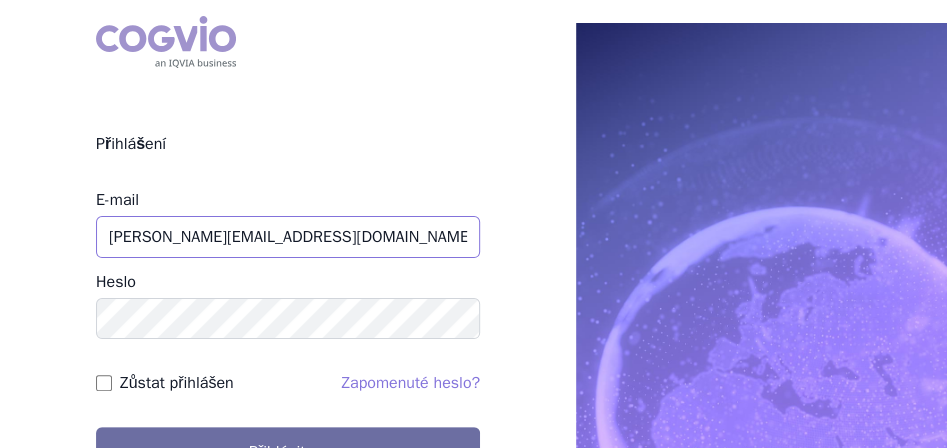 type on "[PERSON_NAME][EMAIL_ADDRESS][DOMAIN_NAME]" 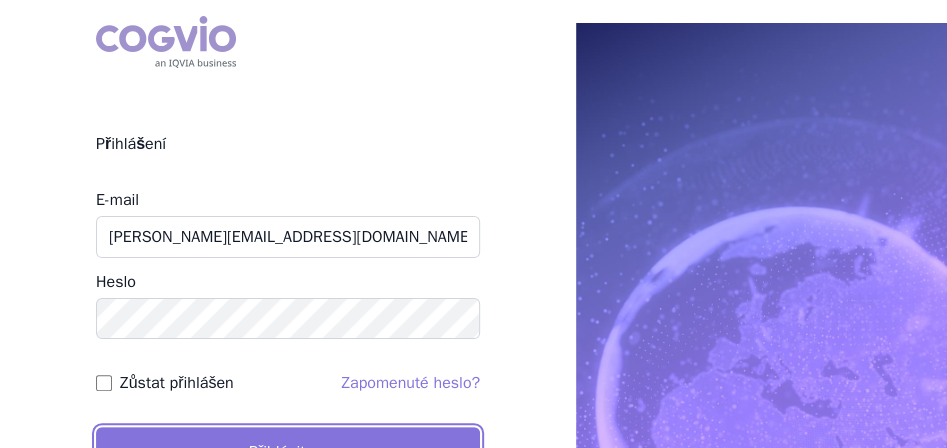 click on "Přihlásit se" at bounding box center [288, 452] 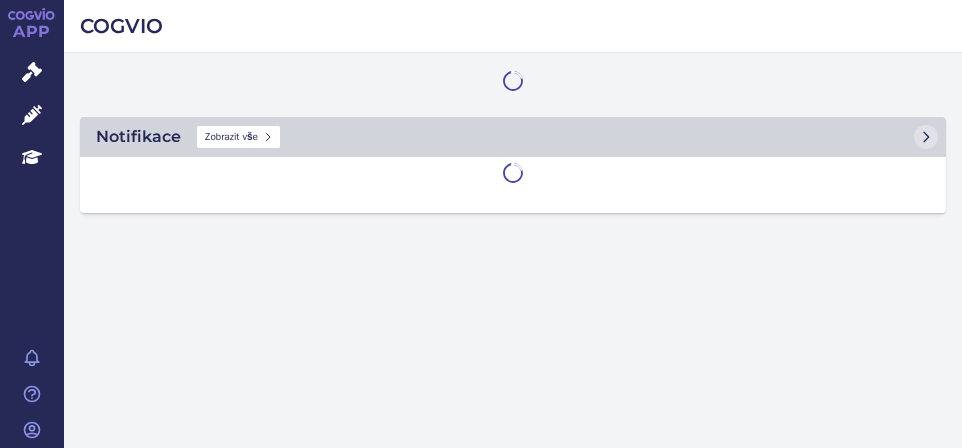 scroll, scrollTop: 0, scrollLeft: 0, axis: both 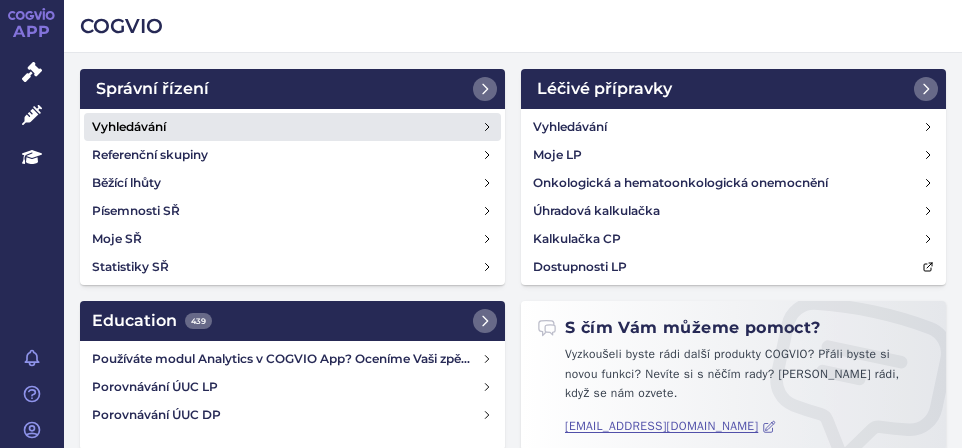 click on "Vyhledávání" at bounding box center (129, 127) 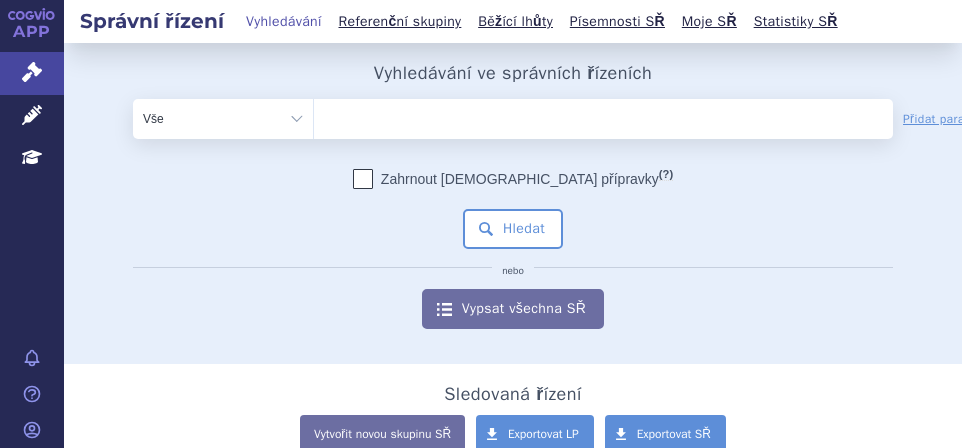 scroll, scrollTop: 0, scrollLeft: 0, axis: both 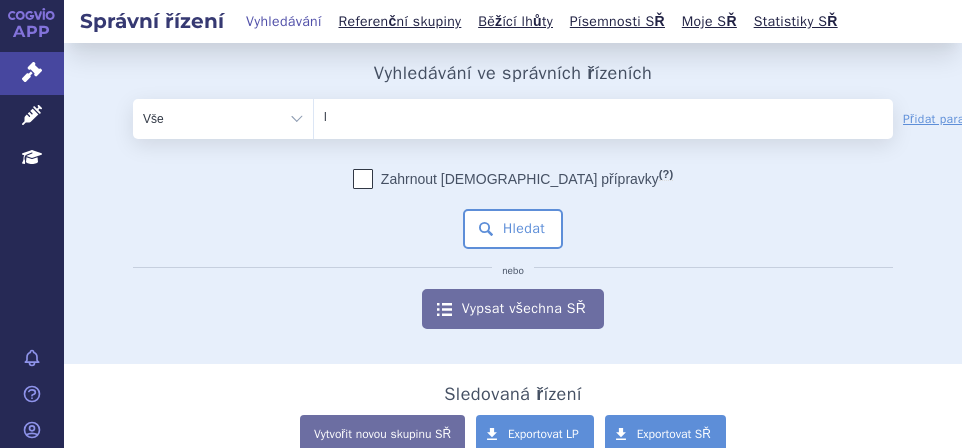 type on "ly" 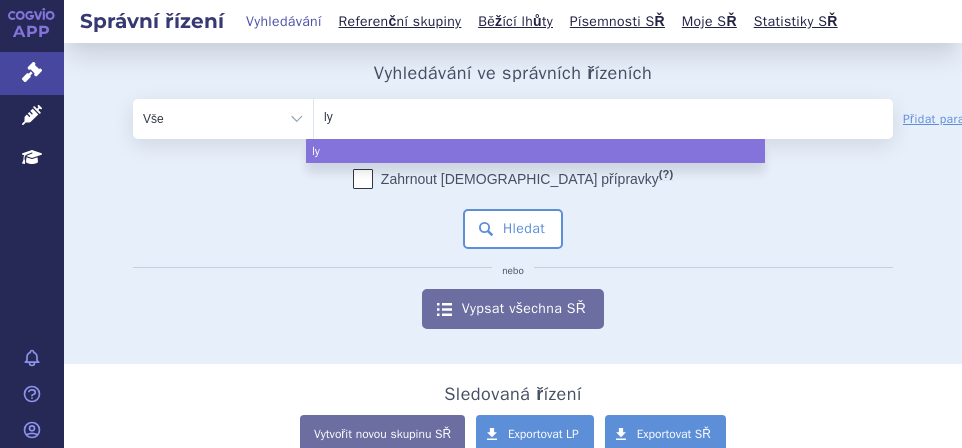 type on "lyn" 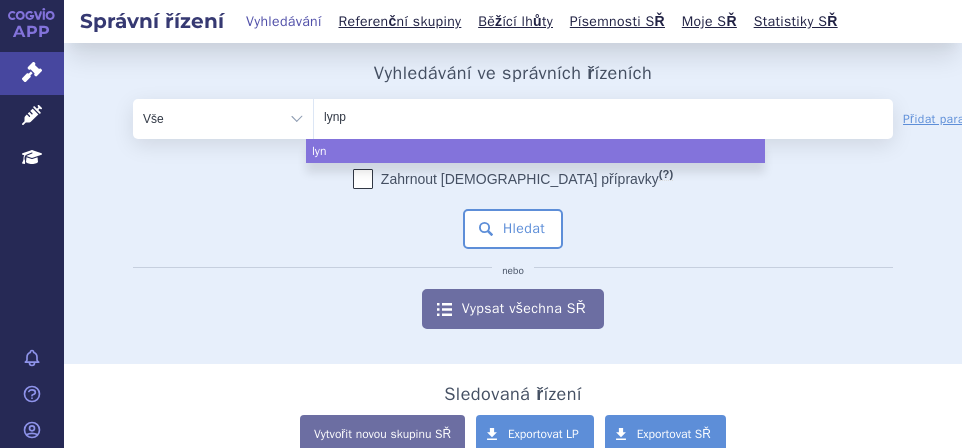 type on "lynpa" 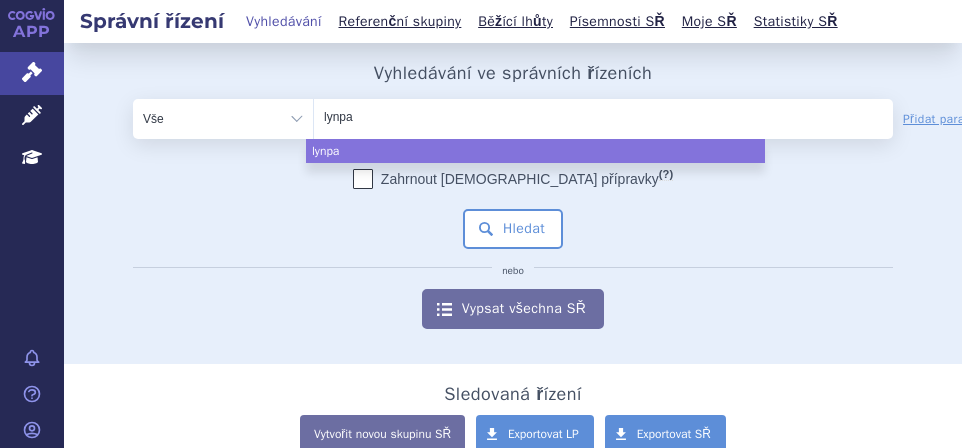 type on "lynpar" 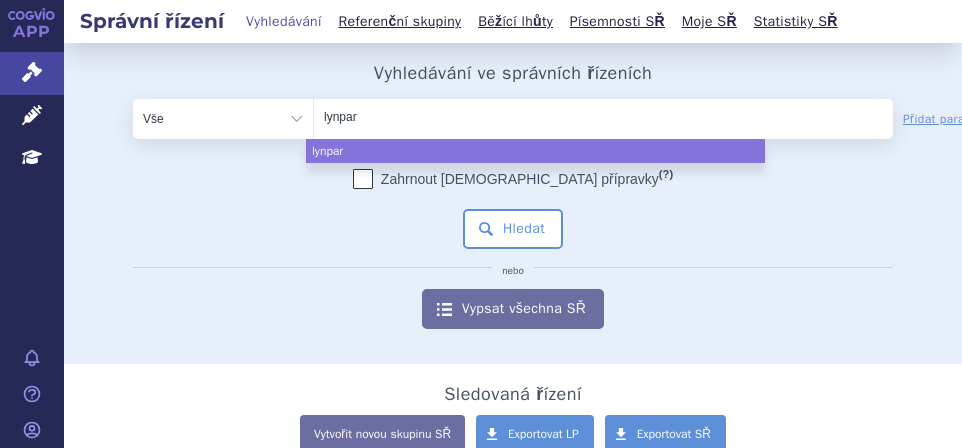 type on "lynparz" 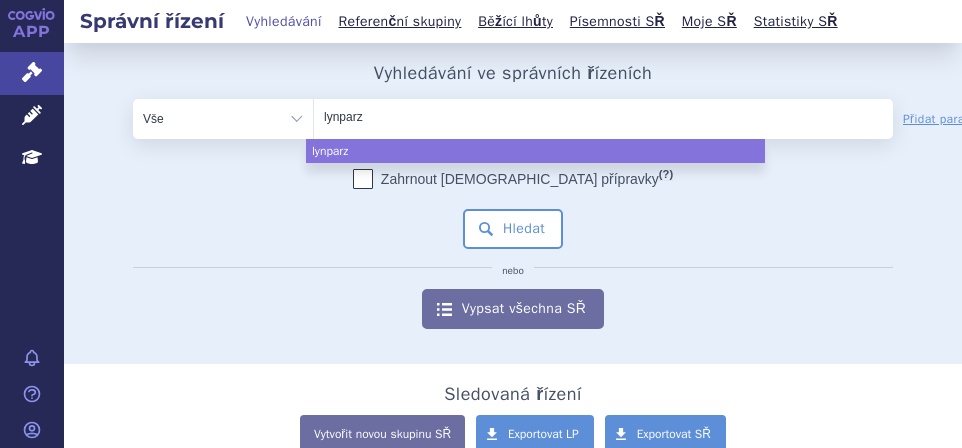 type on "lynparza" 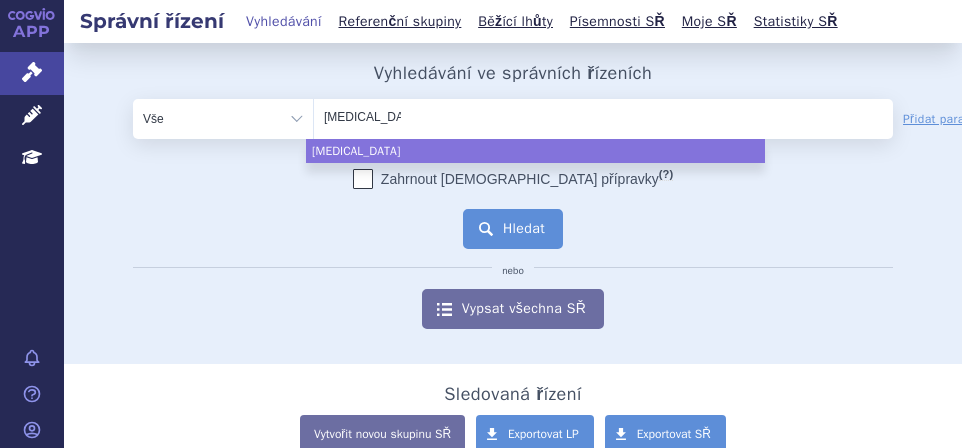 select on "lynparza" 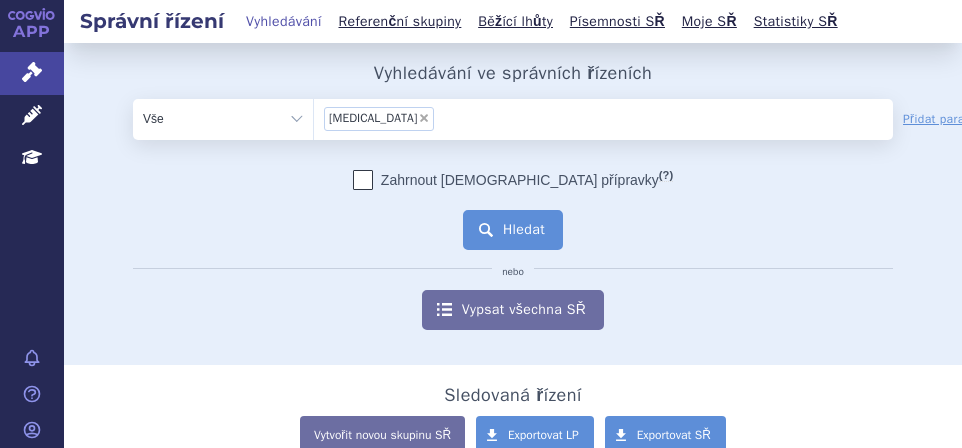 click on "Hledat" at bounding box center (513, 230) 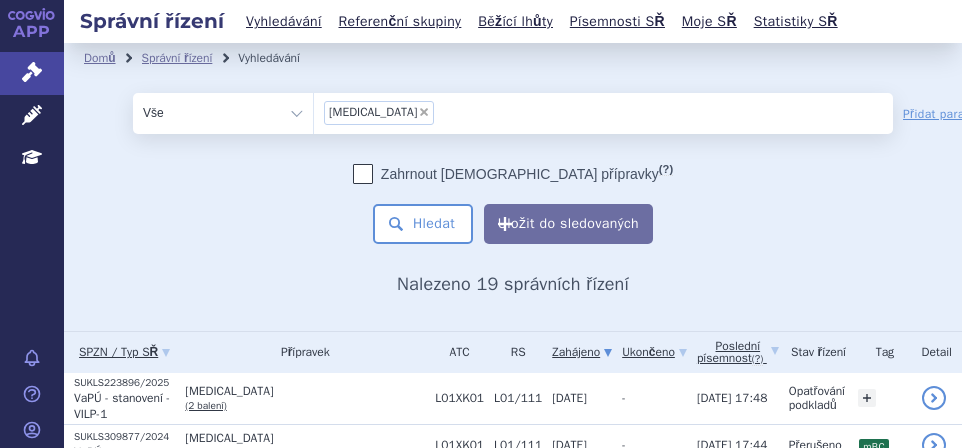 scroll, scrollTop: 0, scrollLeft: 0, axis: both 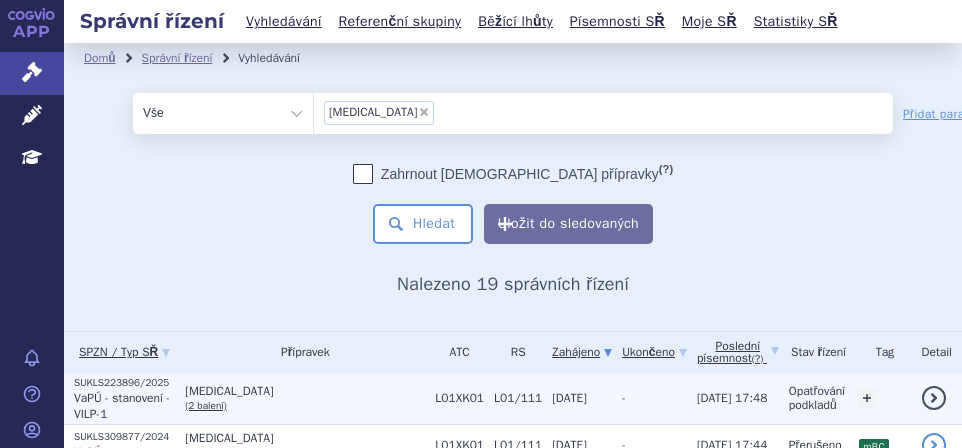 click on "LYNPARZA" at bounding box center [305, 391] 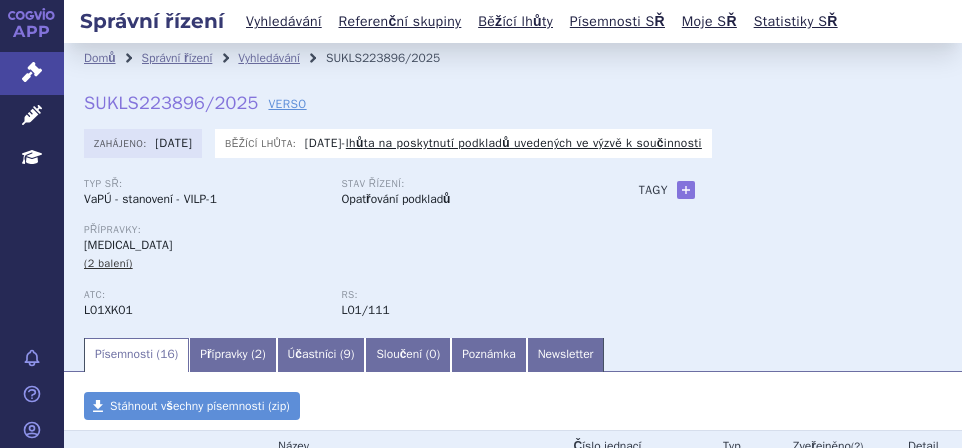 scroll, scrollTop: 0, scrollLeft: 0, axis: both 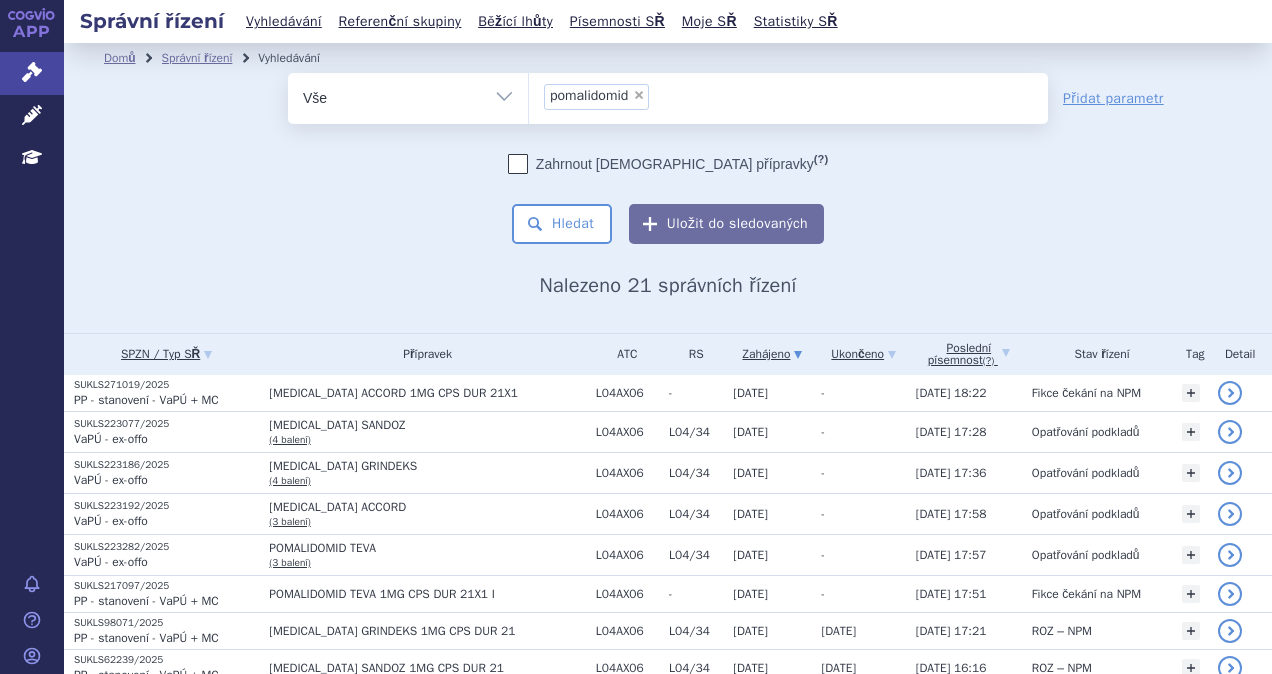click on "×" at bounding box center [639, 95] 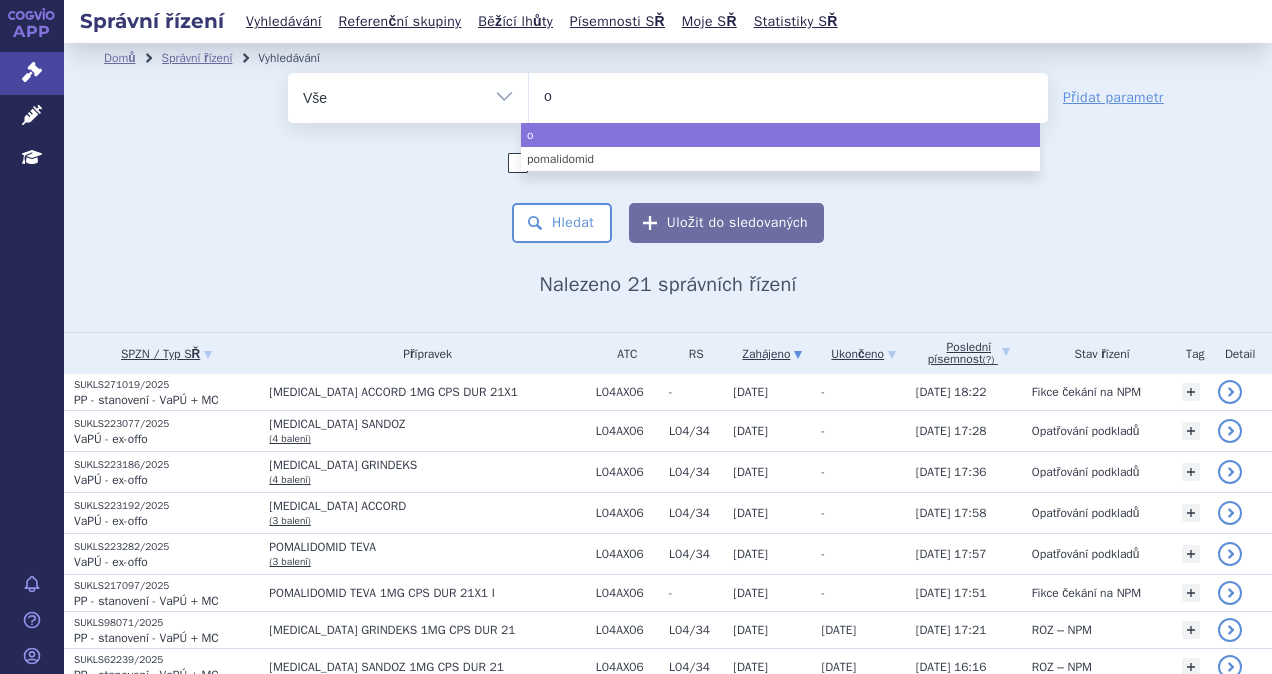 type on "om" 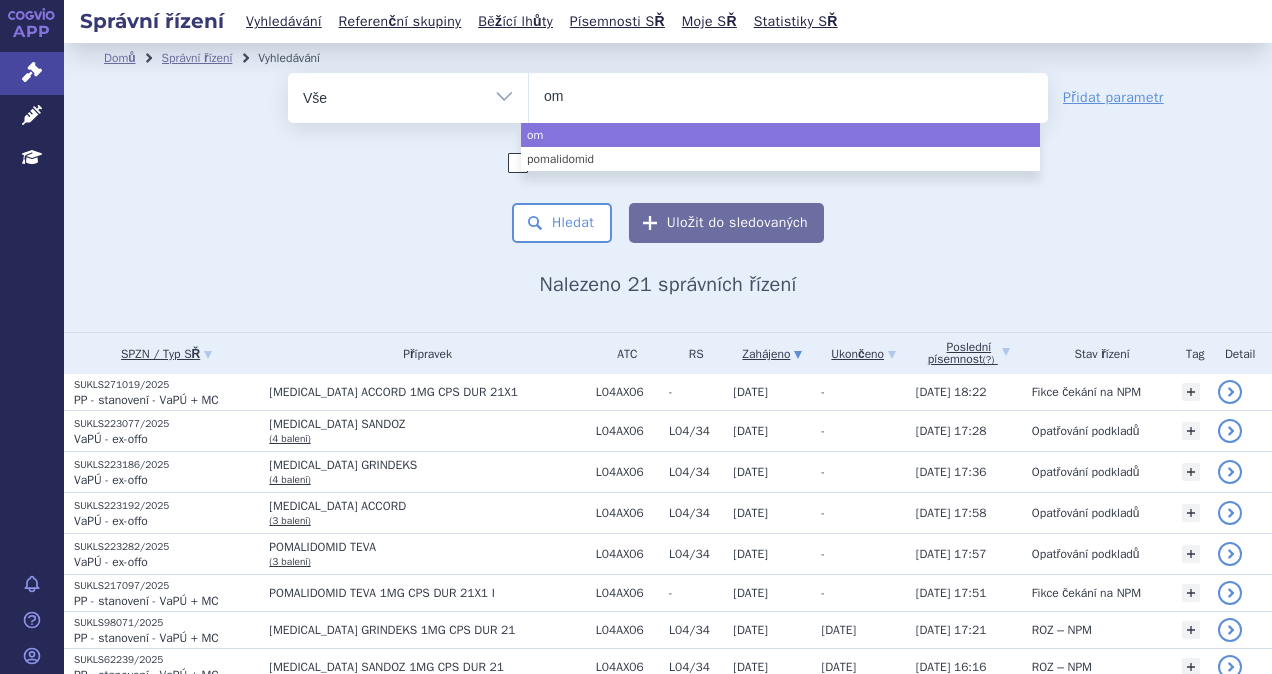 type on "omj" 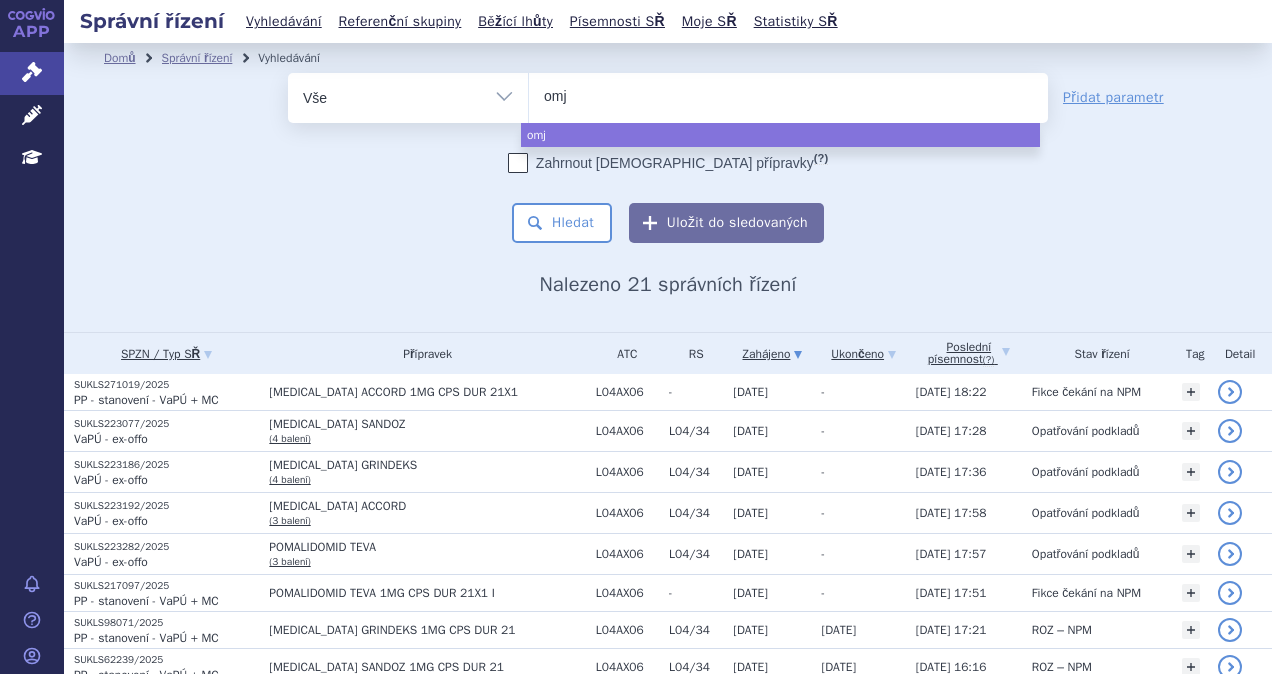 type on "omja" 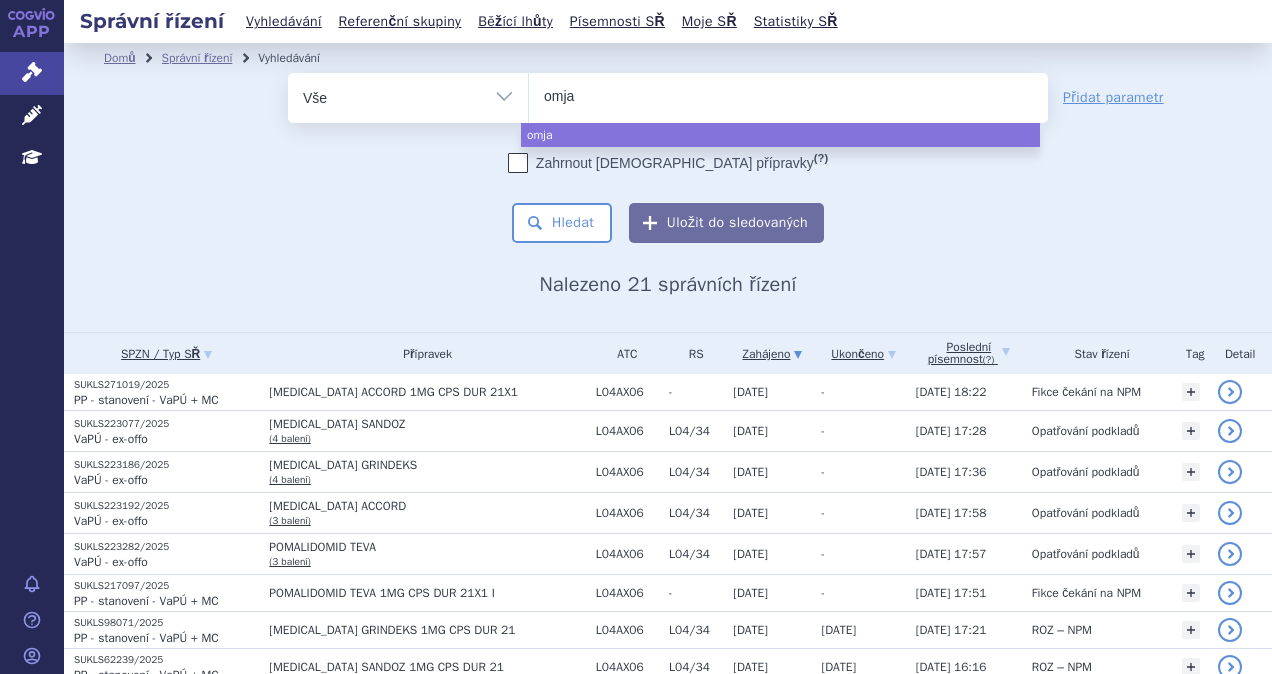 type on "omjar" 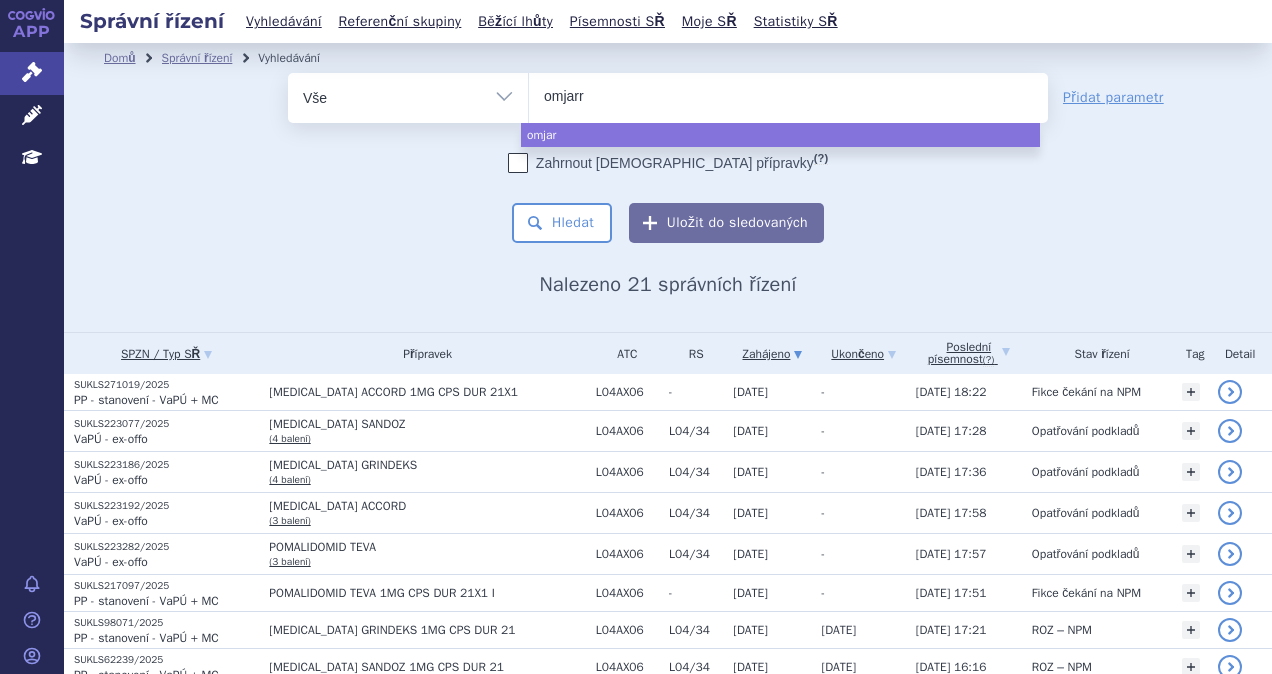 type on "omjarra" 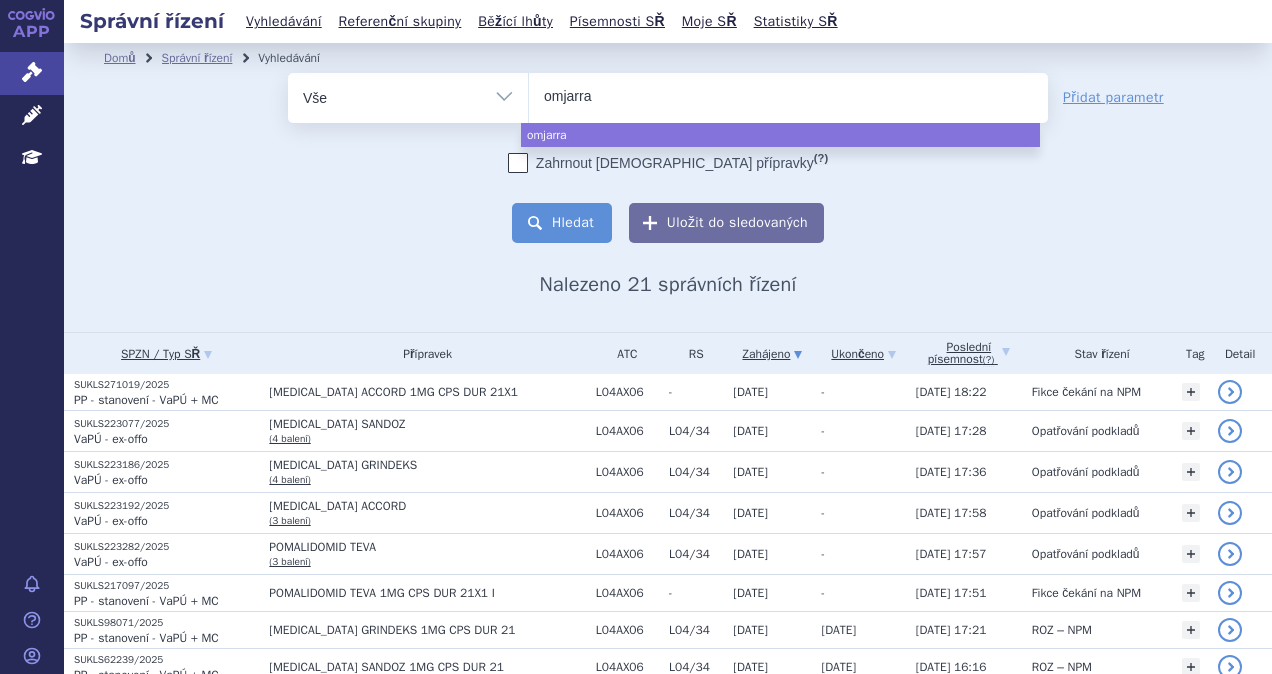 select on "omjarra" 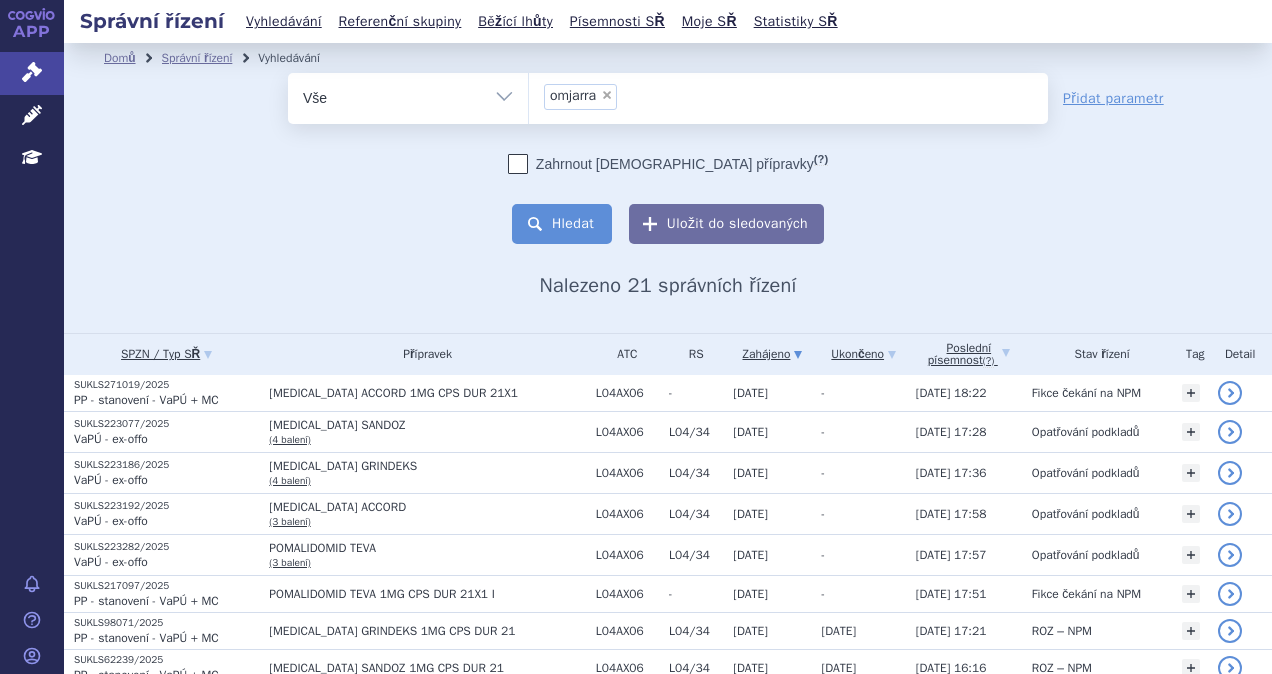 click on "Hledat" at bounding box center [562, 224] 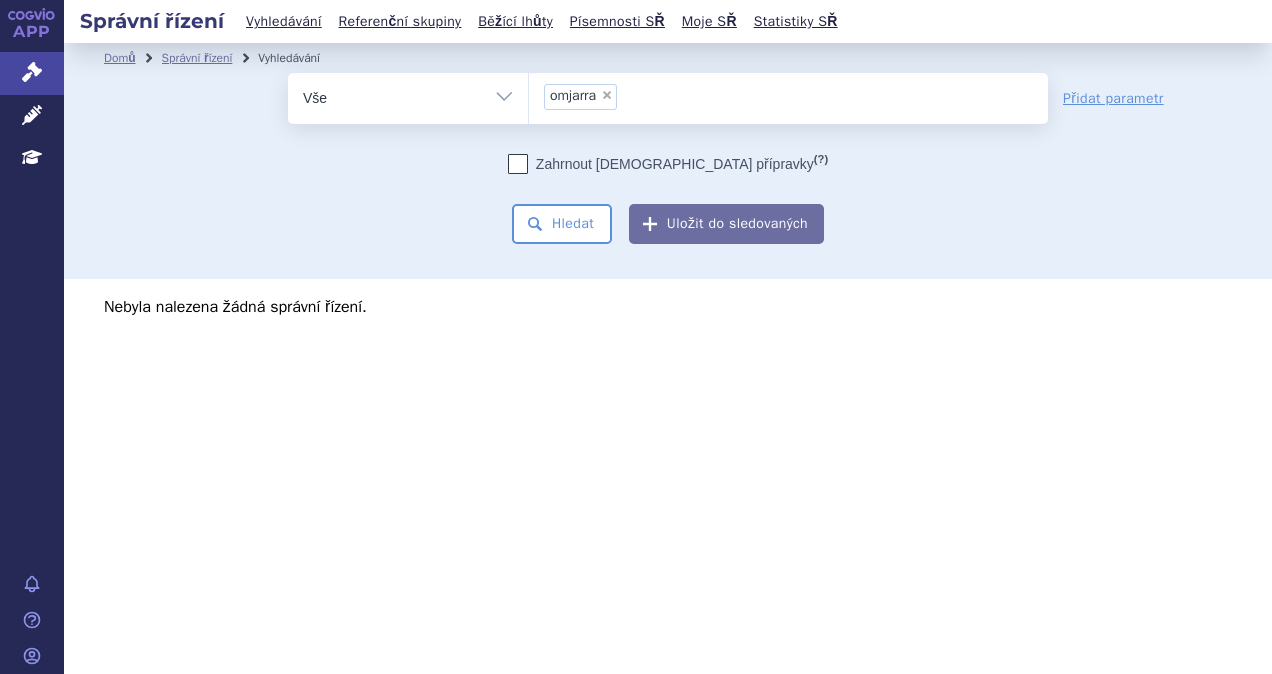 scroll, scrollTop: 0, scrollLeft: 0, axis: both 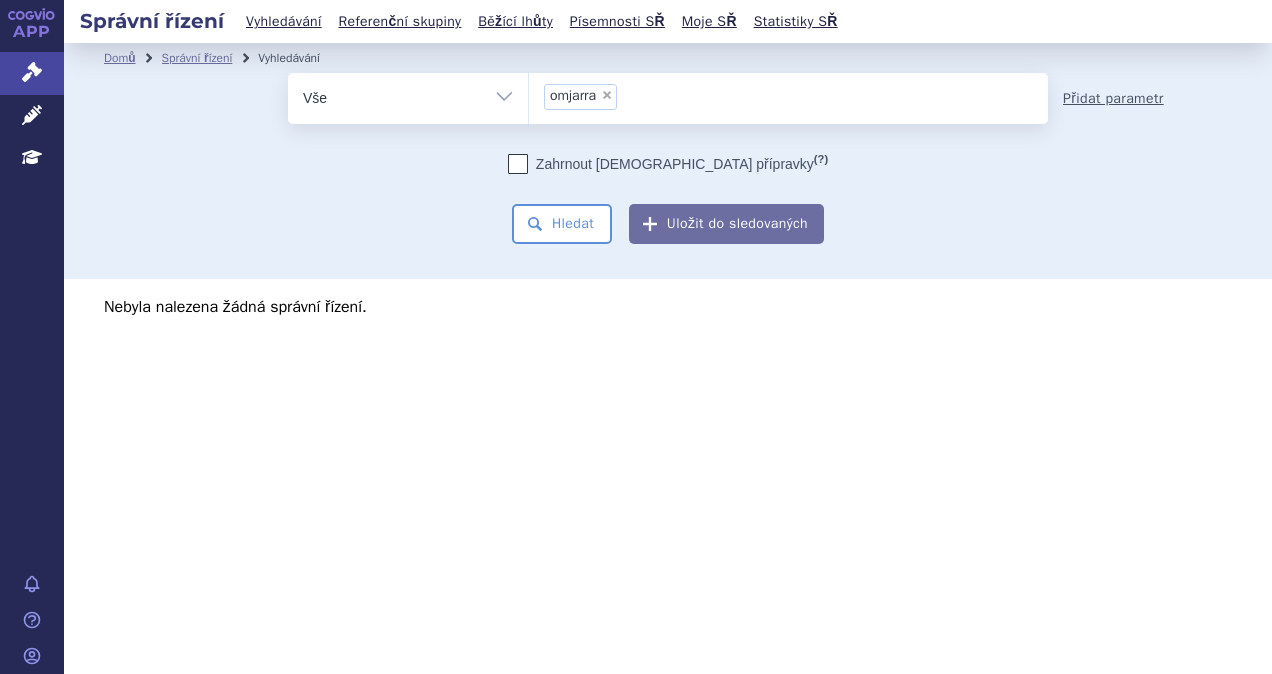 click on "Přidat parametr" at bounding box center (1113, 99) 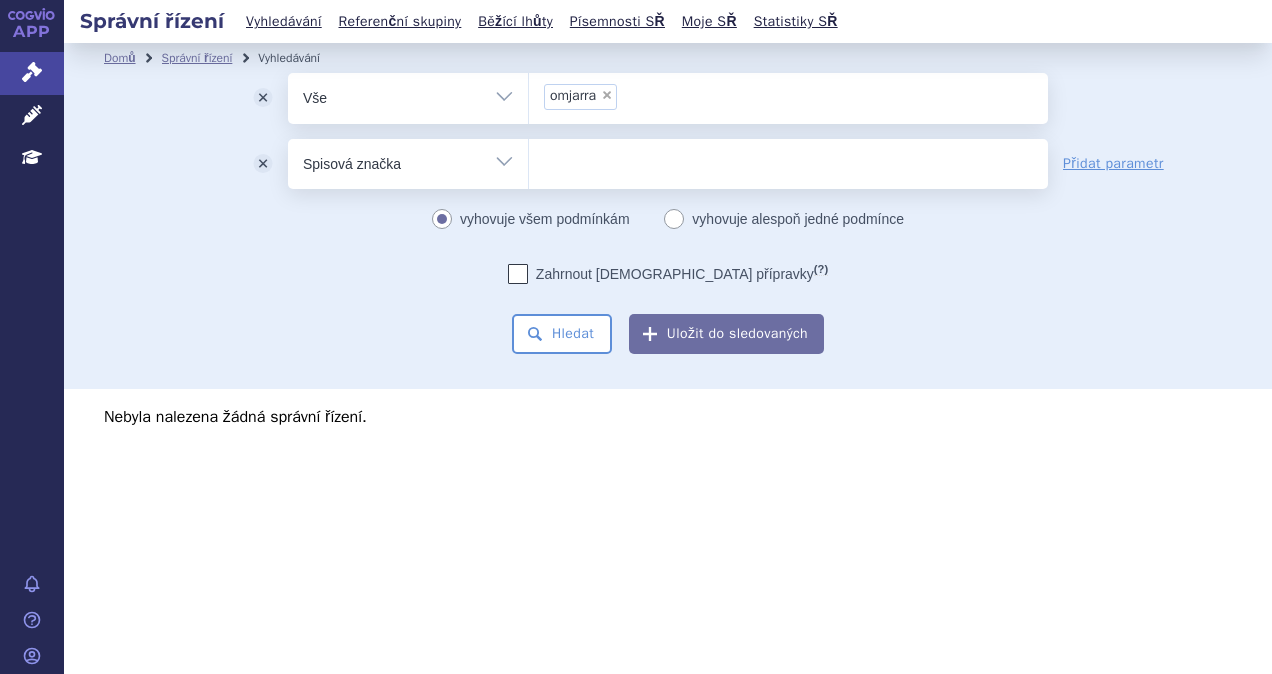 click on "×" at bounding box center [607, 95] 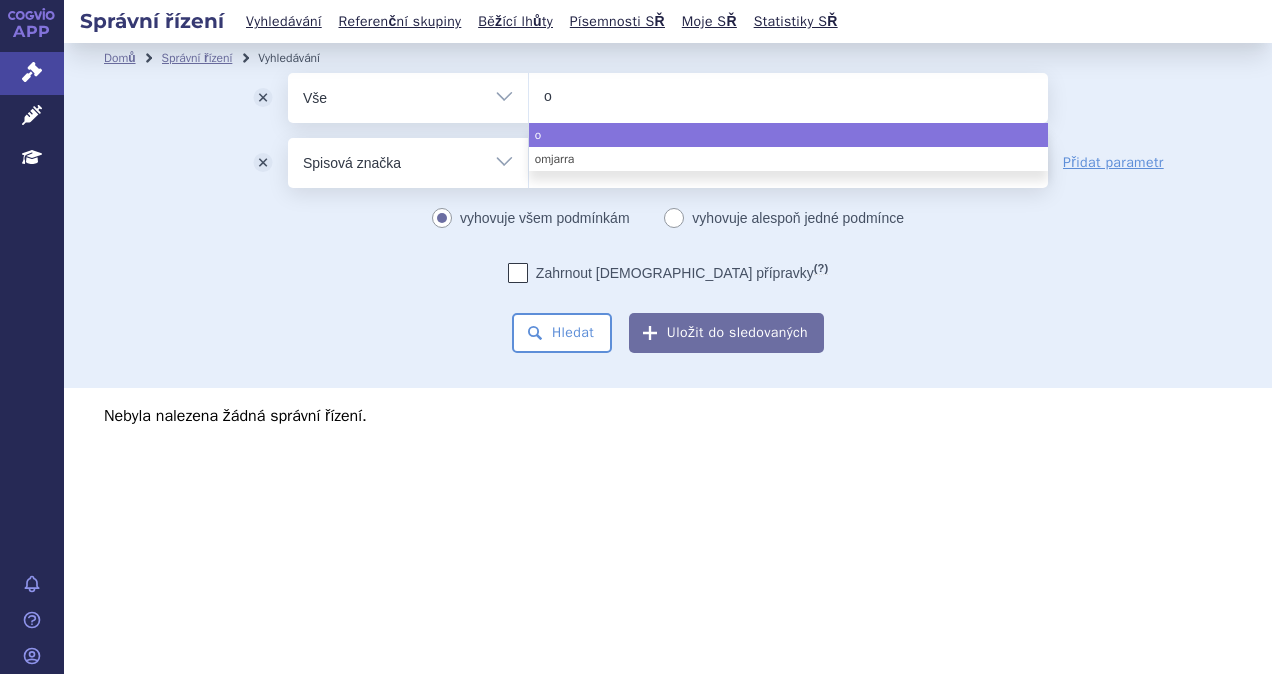 type on "om" 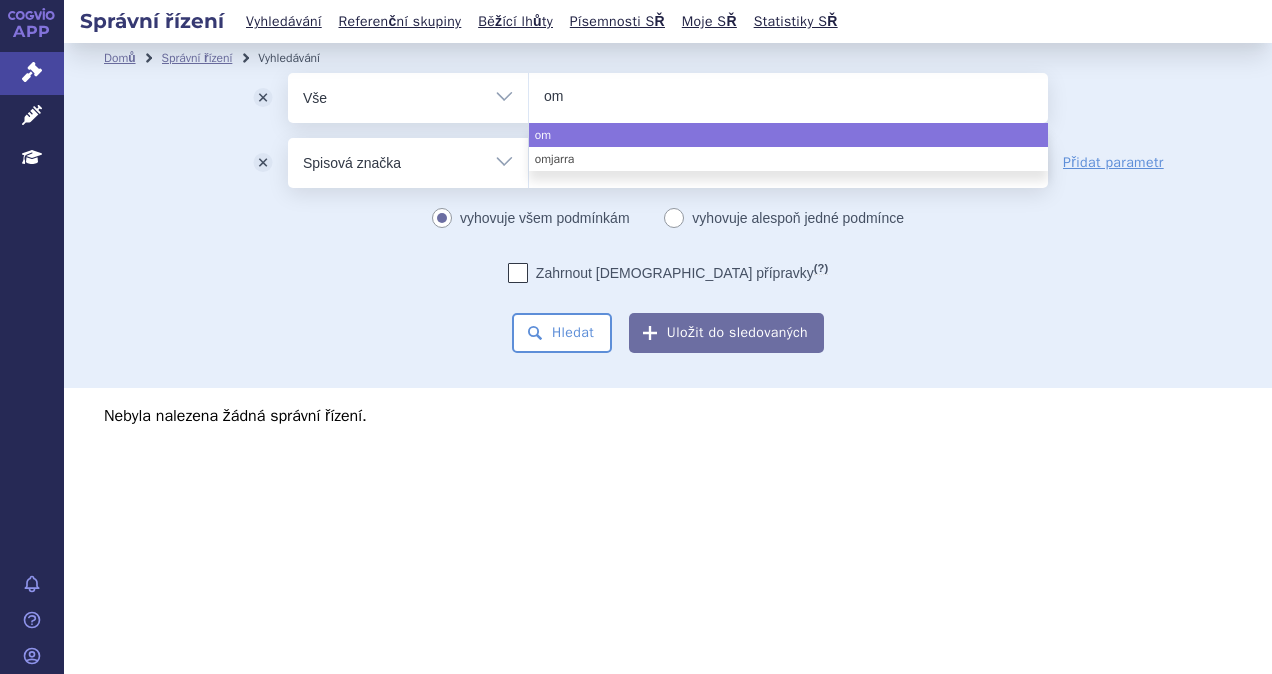type on "omj" 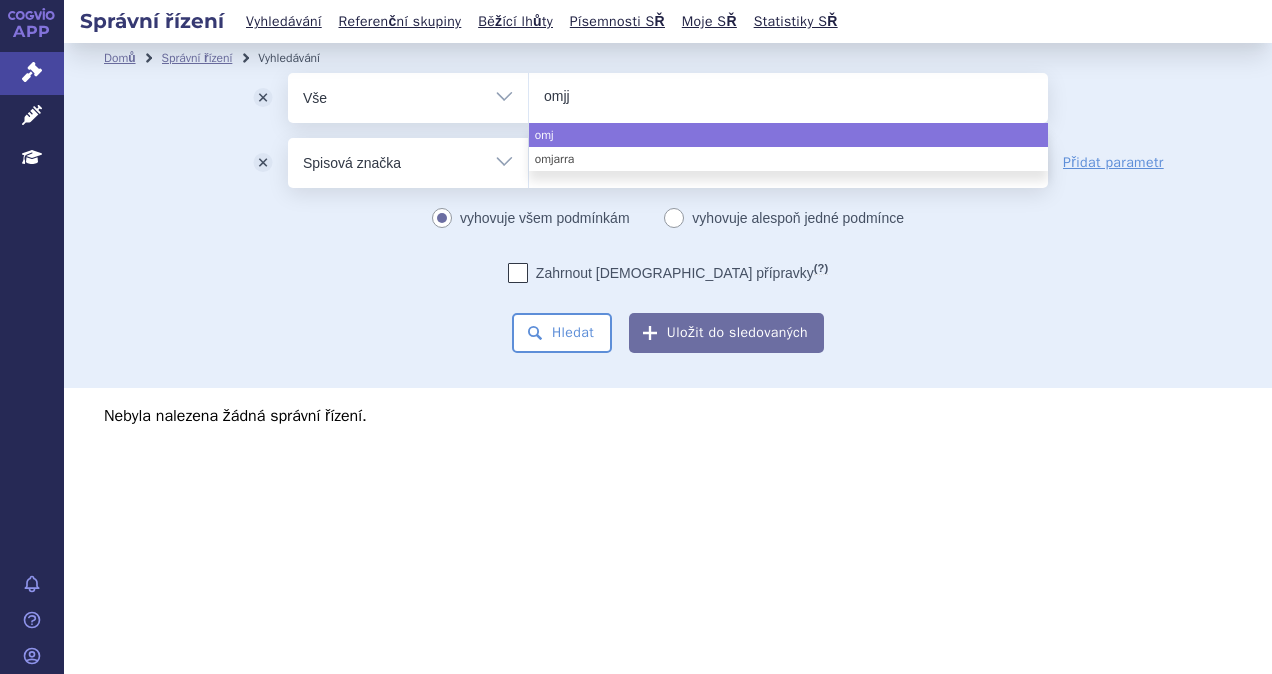 type on "omjja" 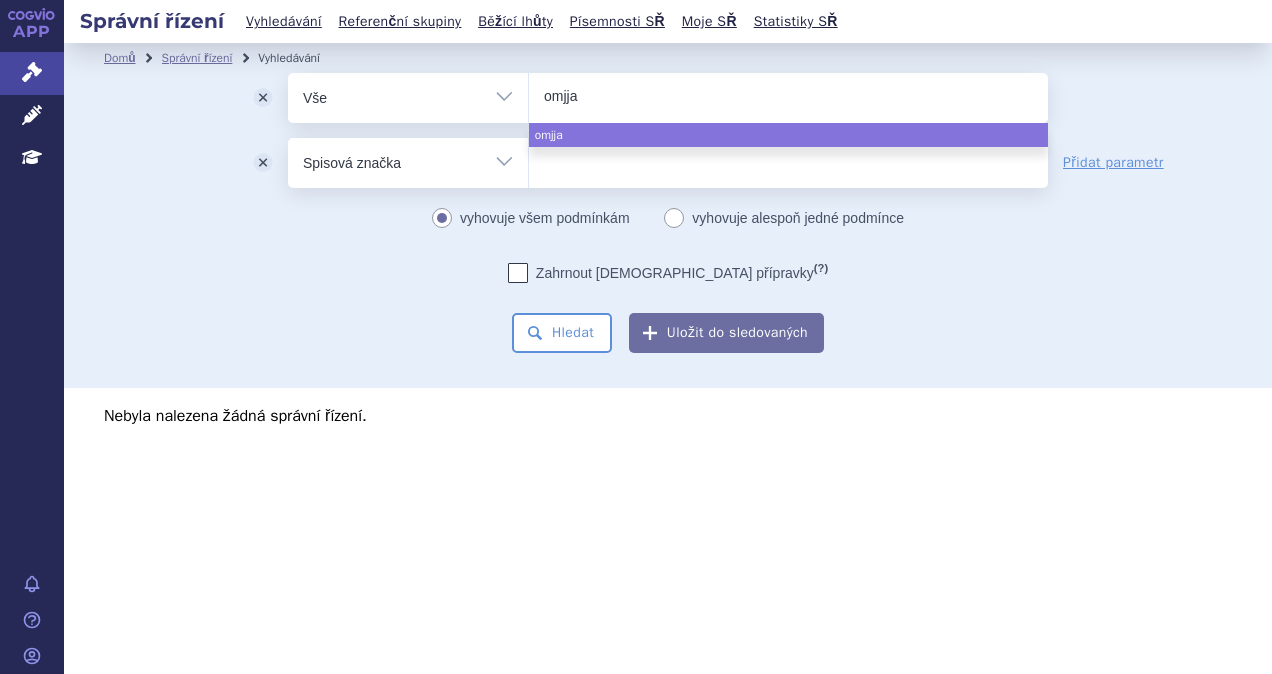 type on "omjjar" 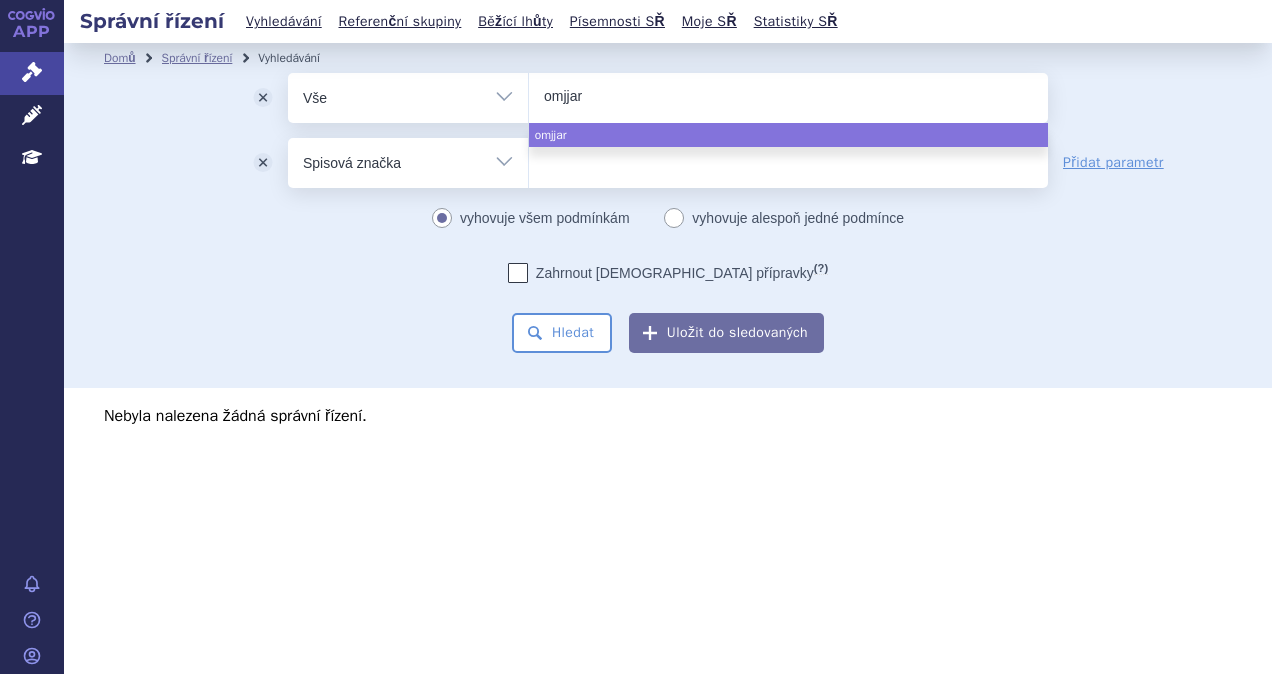 type on "omjjara" 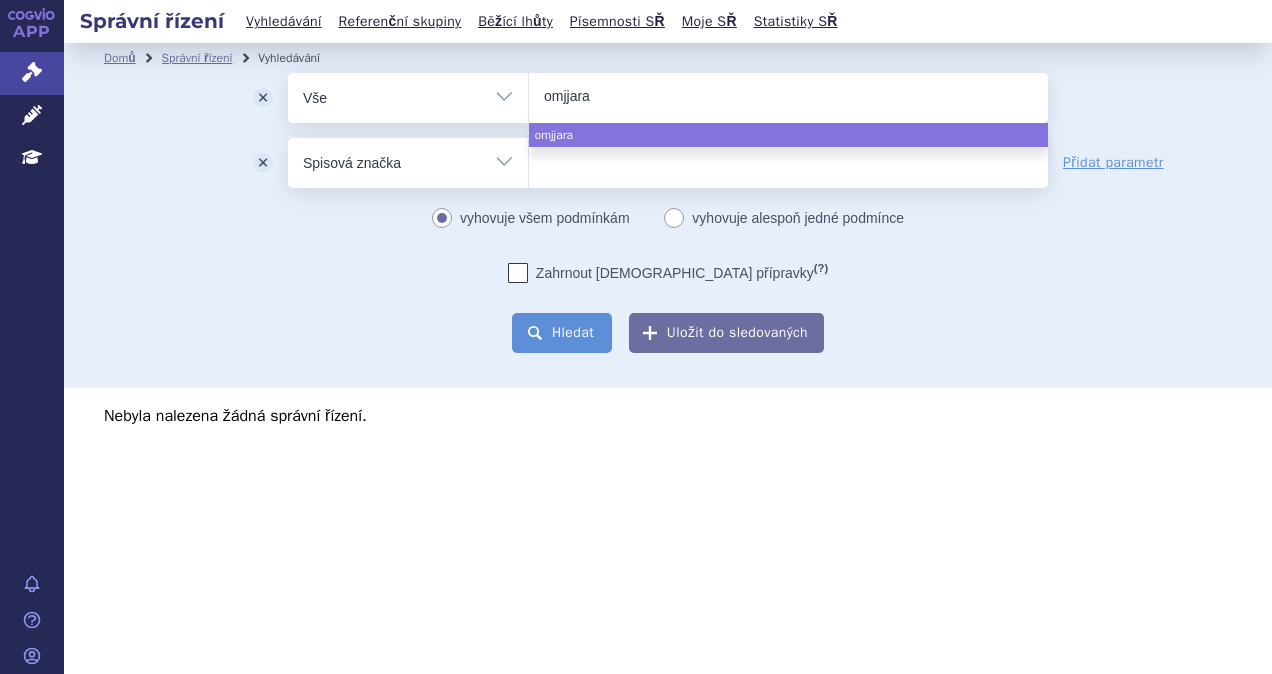 select on "omjjara" 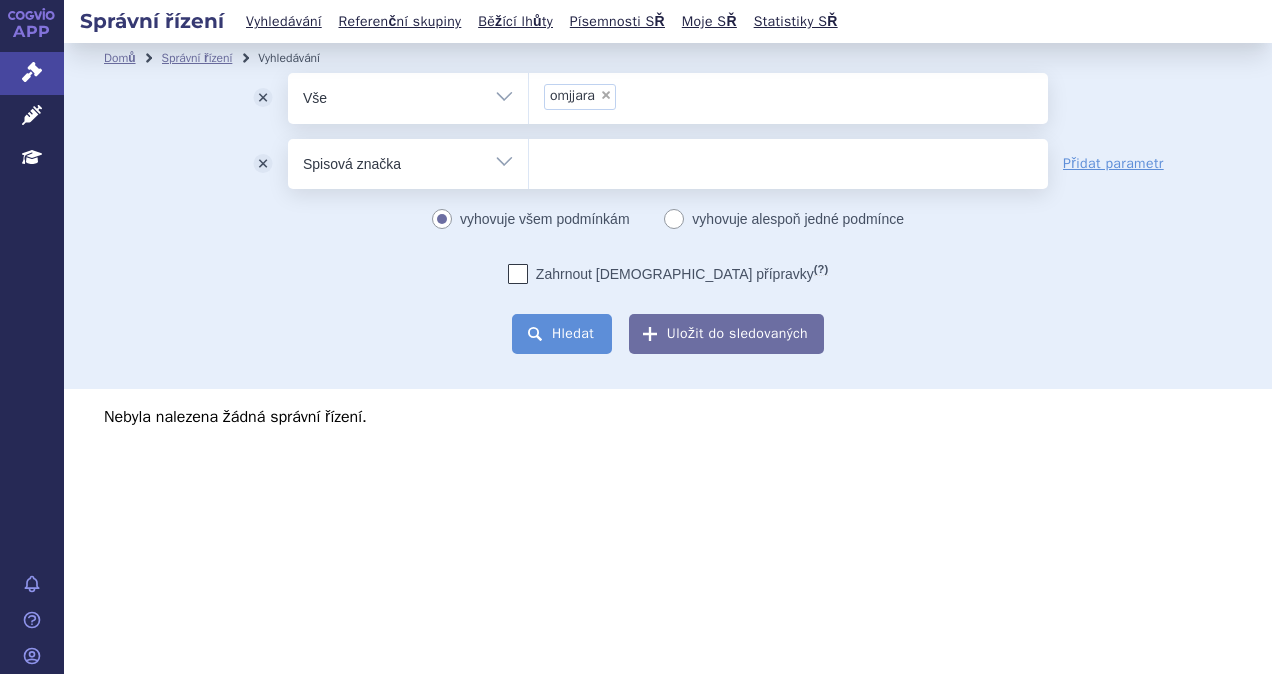click on "Hledat" at bounding box center (562, 334) 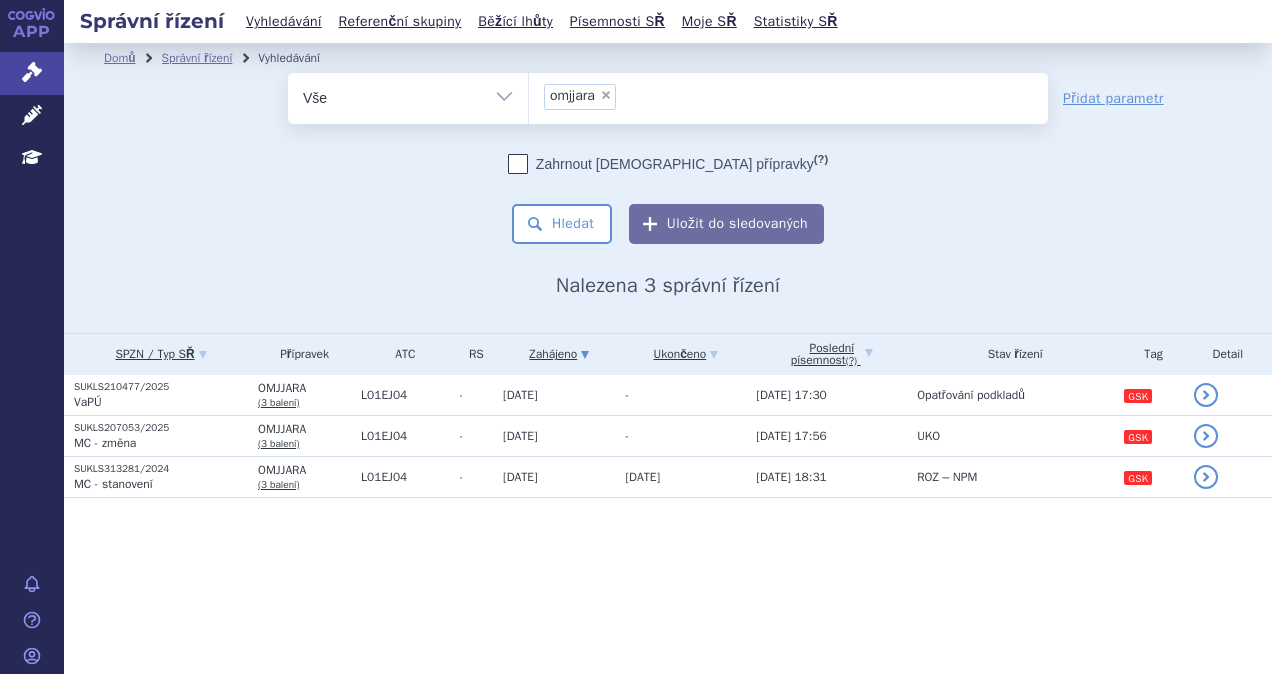 scroll, scrollTop: 0, scrollLeft: 0, axis: both 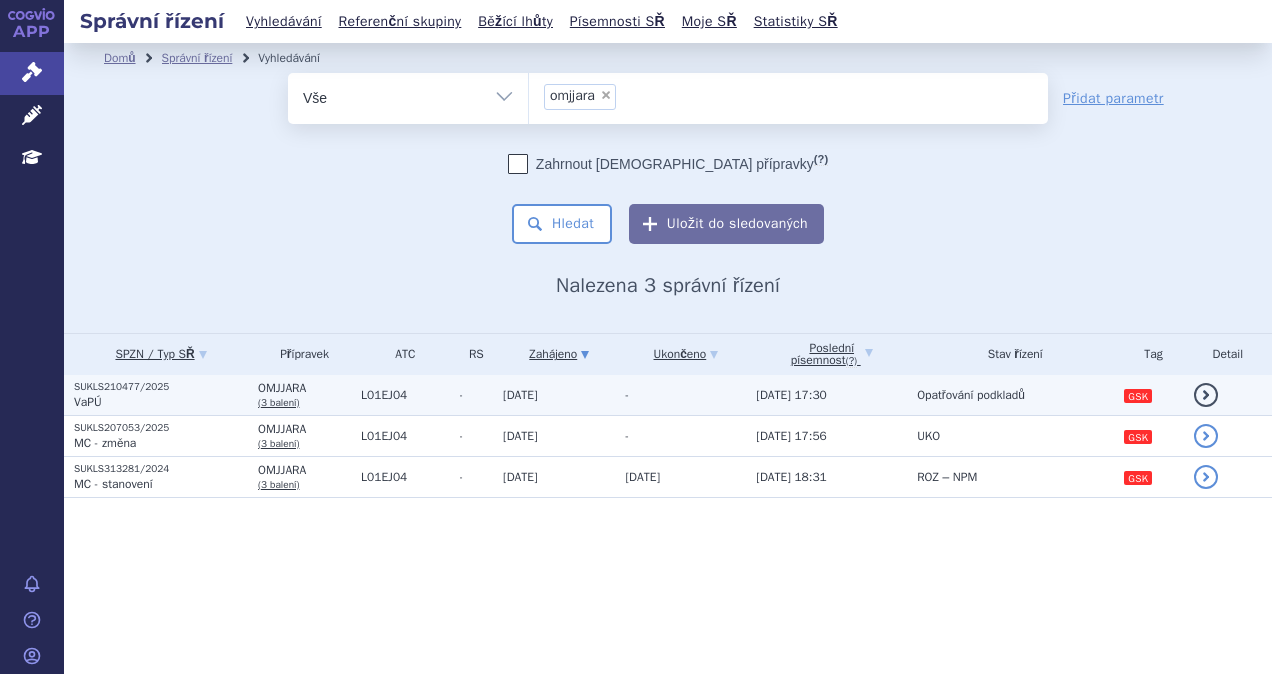 click on "L01EJ04" at bounding box center (405, 395) 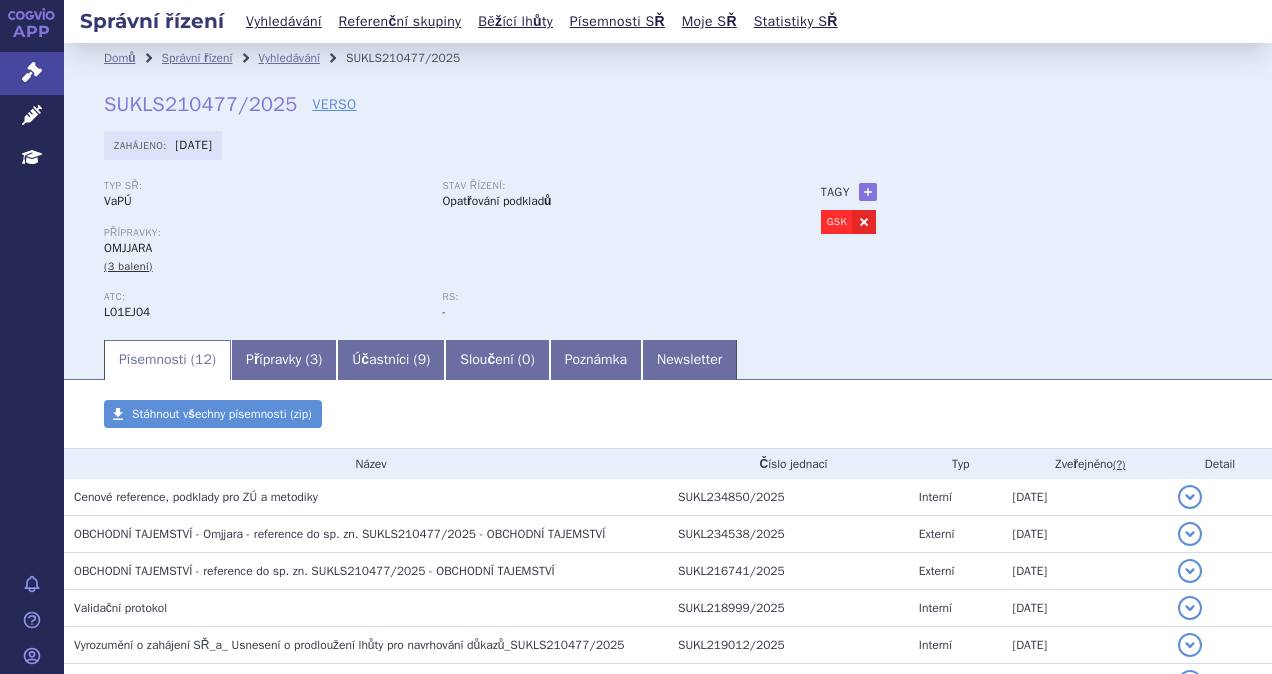 scroll, scrollTop: 0, scrollLeft: 0, axis: both 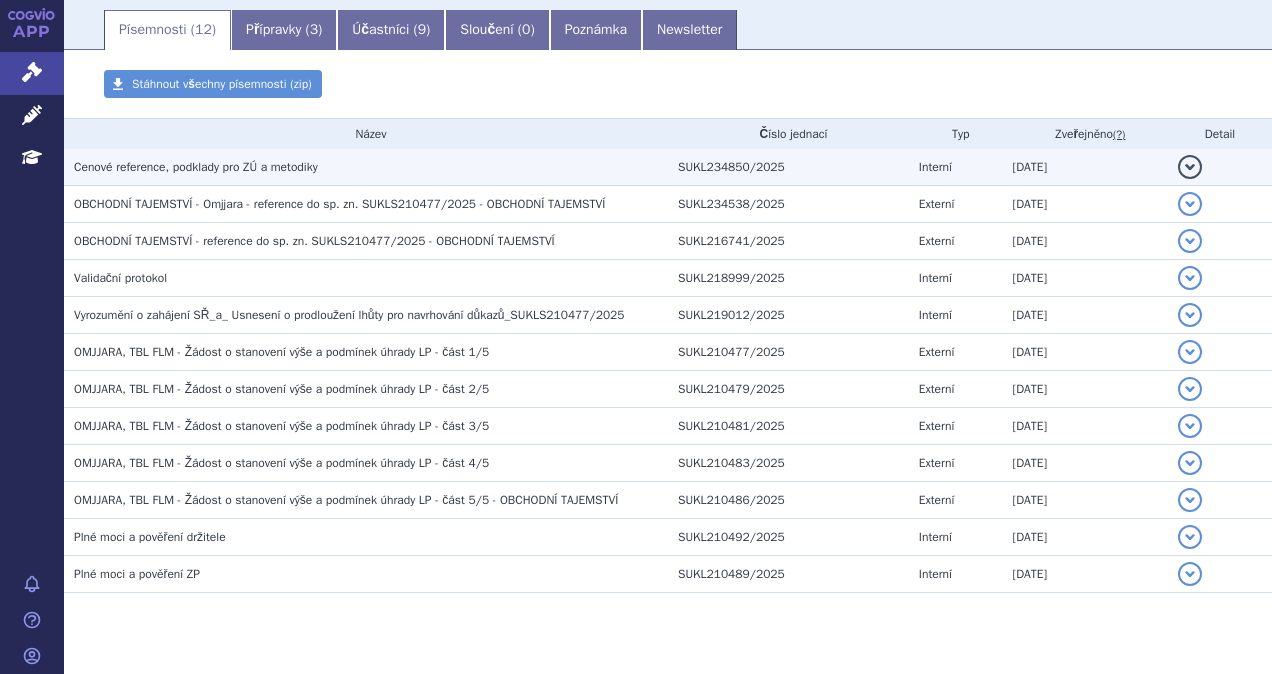 click on "Cenové reference, podklady pro ZÚ a metodiky" at bounding box center (196, 167) 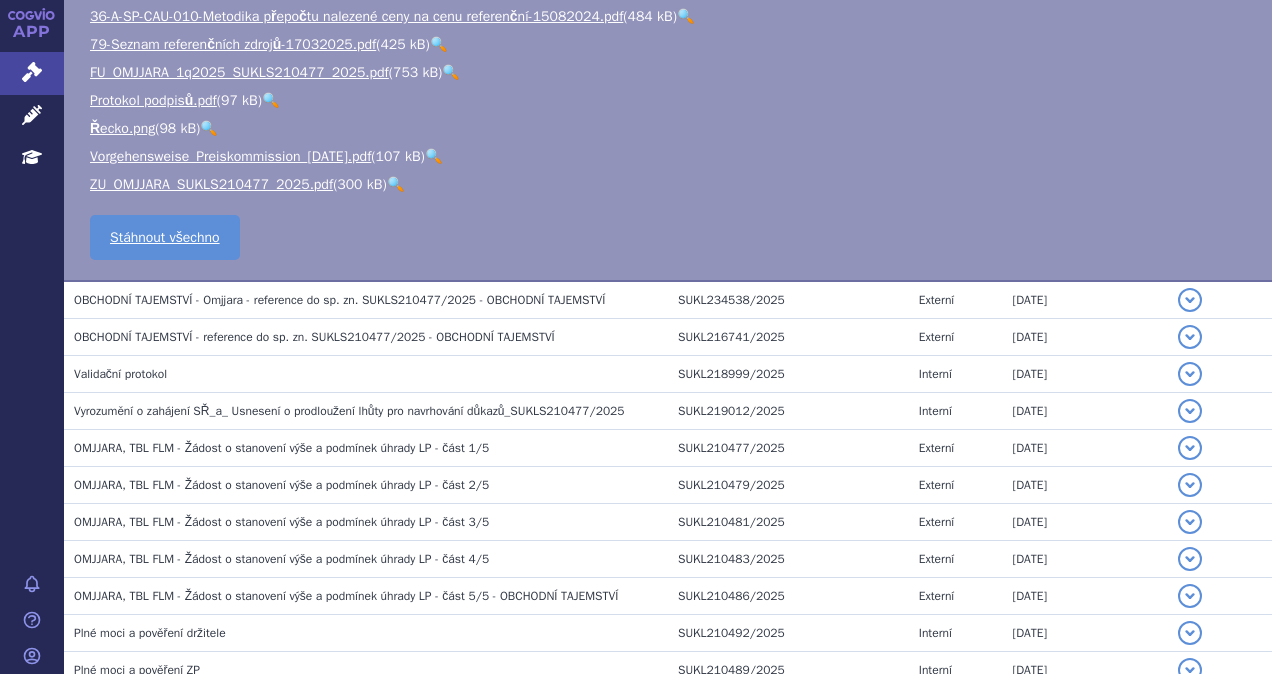 scroll, scrollTop: 526, scrollLeft: 0, axis: vertical 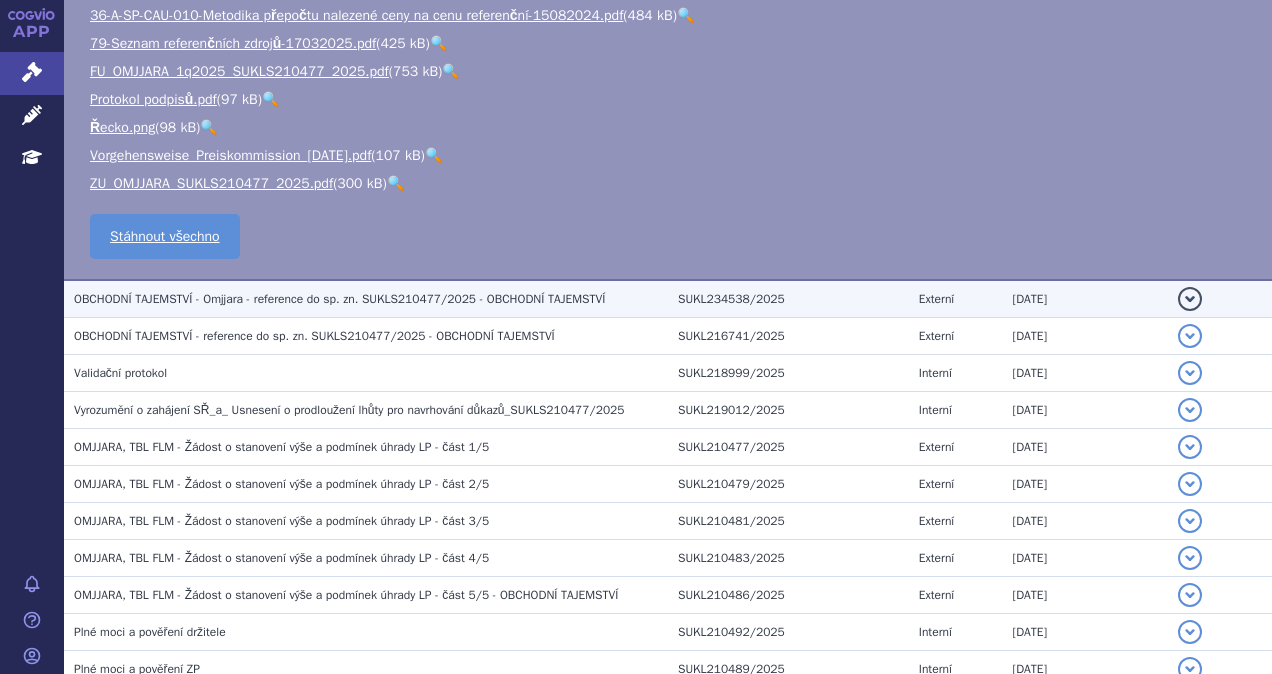 click on "OBCHODNÍ TAJEMSTVÍ - Omjjara - reference do sp. zn. SUKLS210477/2025 - OBCHODNÍ TAJEMSTVÍ" at bounding box center [339, 299] 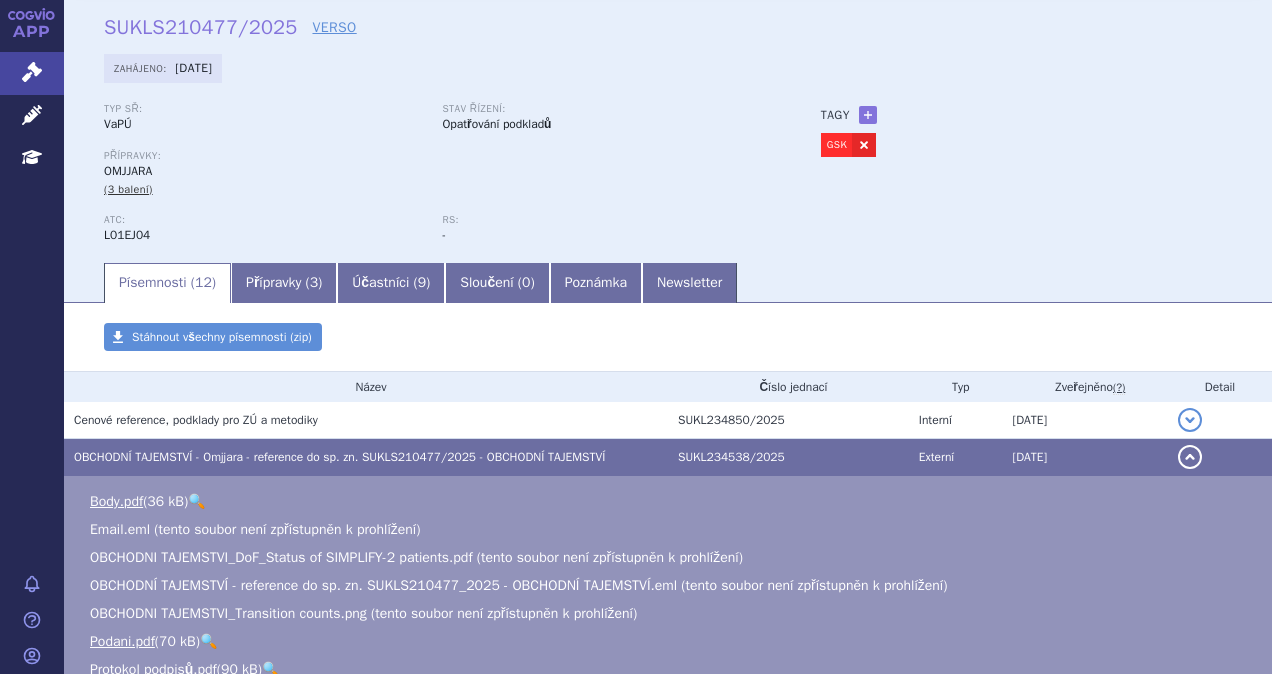 scroll, scrollTop: 0, scrollLeft: 0, axis: both 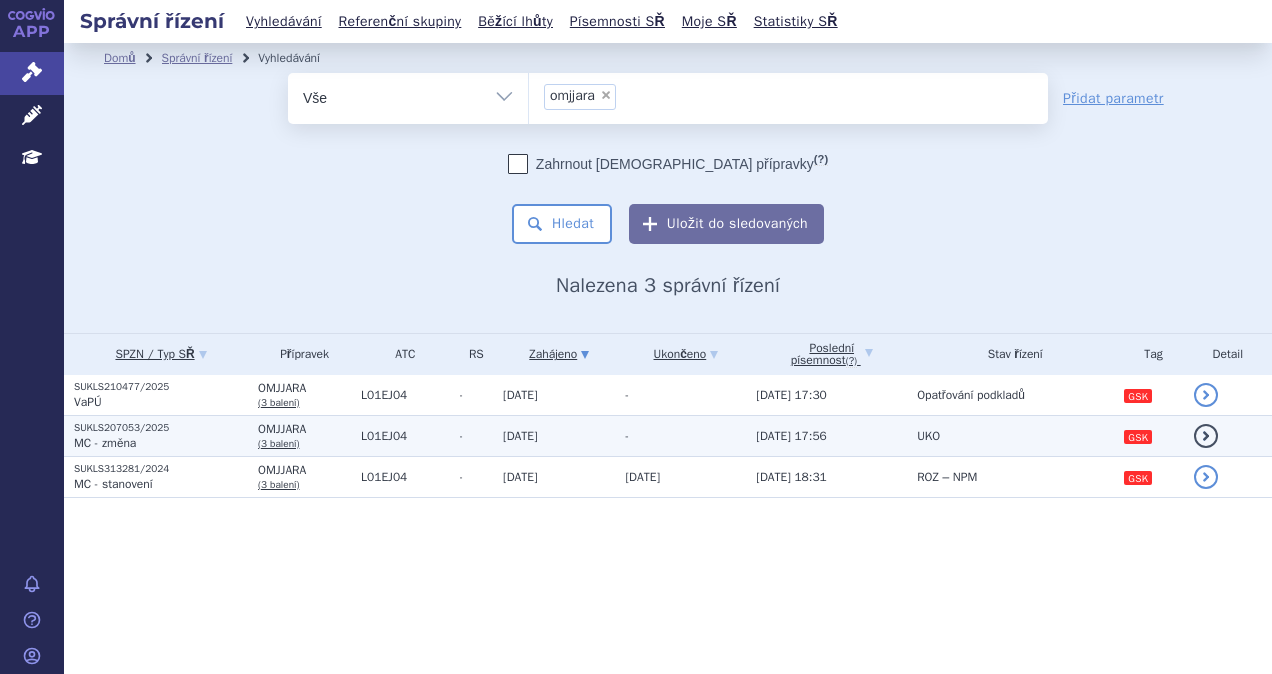 click on "MC - změna" at bounding box center [161, 443] 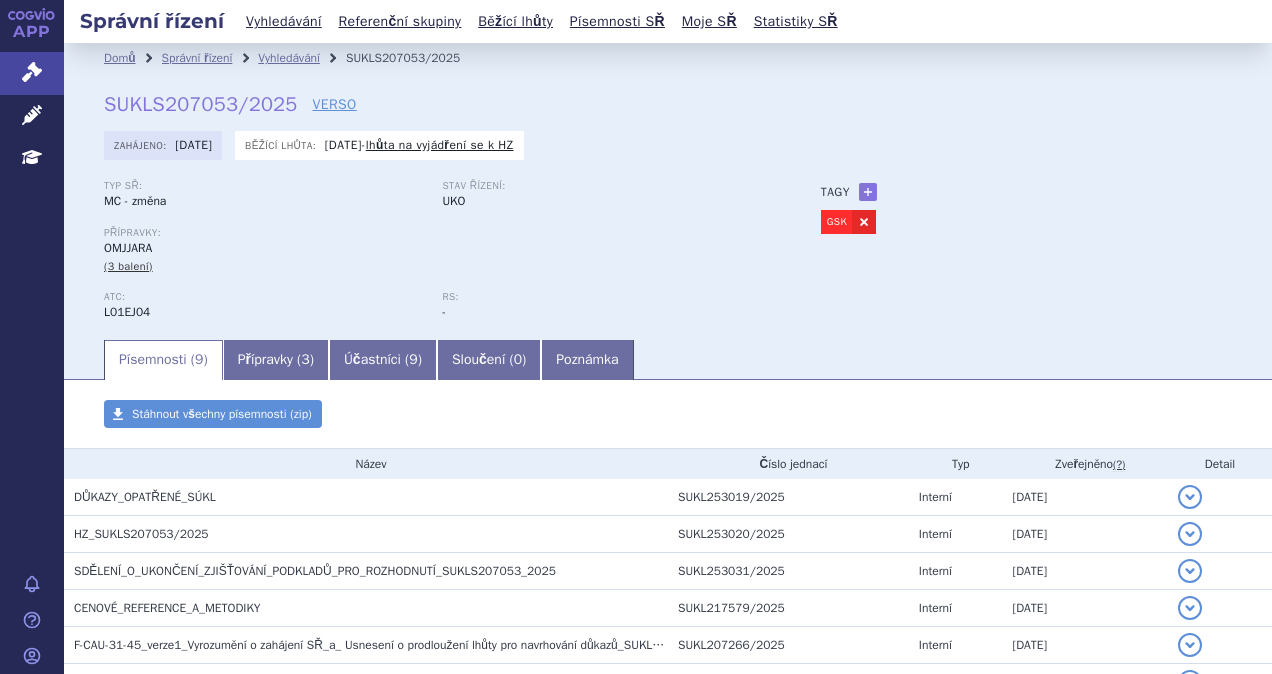 scroll, scrollTop: 0, scrollLeft: 0, axis: both 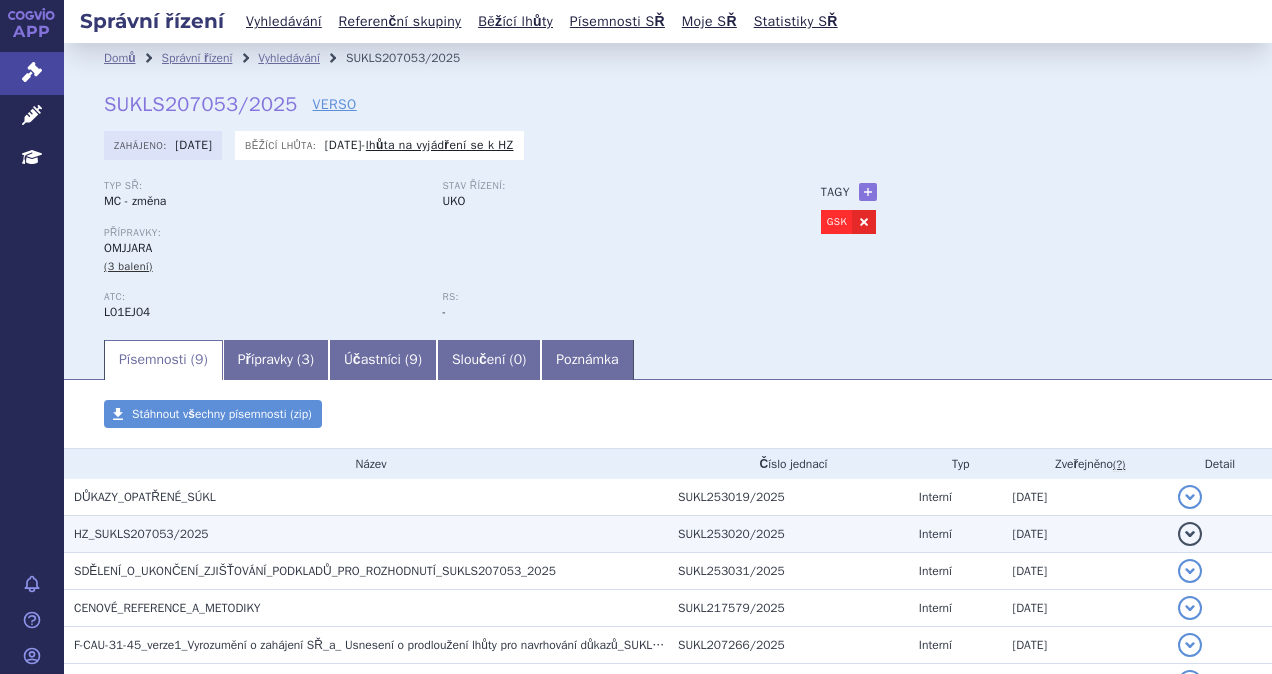 click on "HZ_SUKLS207053/2025" at bounding box center (371, 534) 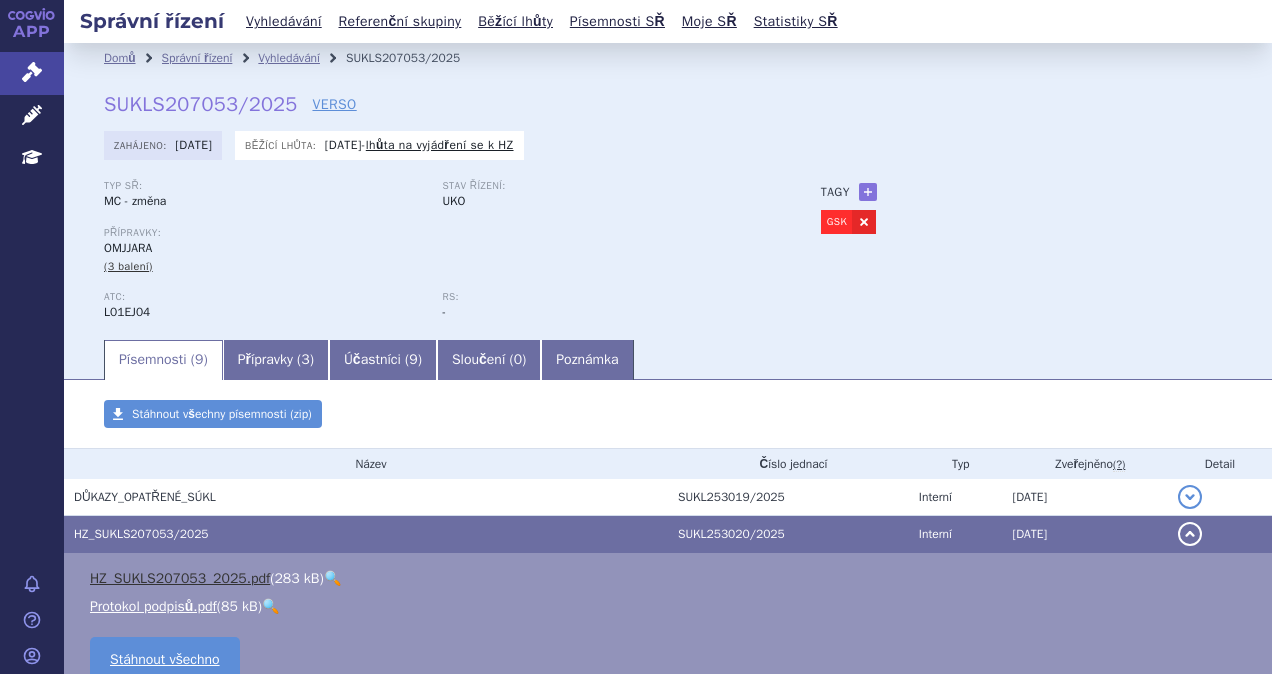 click on "HZ_SUKLS207053_2025.pdf" at bounding box center (180, 578) 